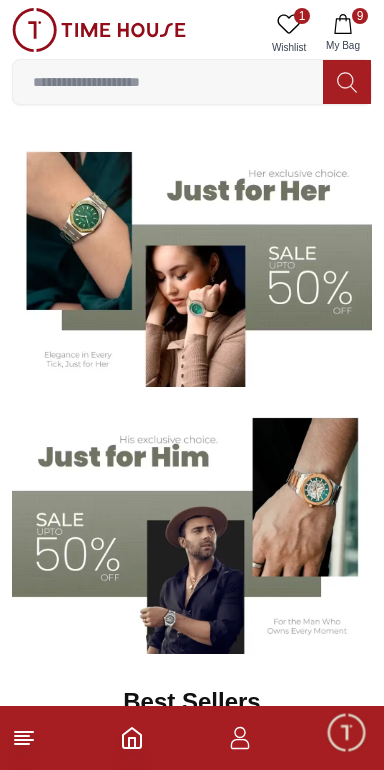 scroll, scrollTop: 144, scrollLeft: 0, axis: vertical 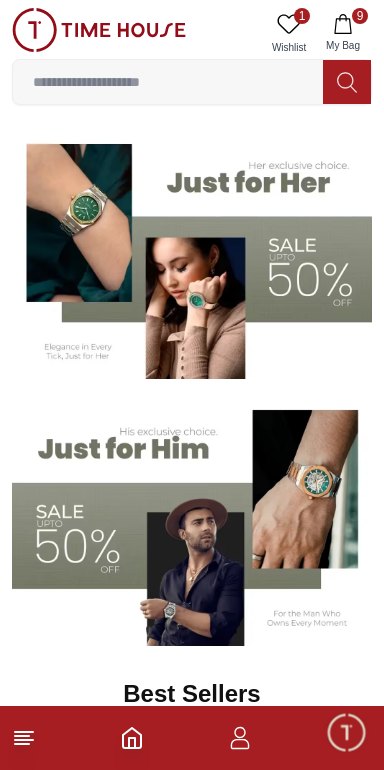 click at bounding box center (192, 520) 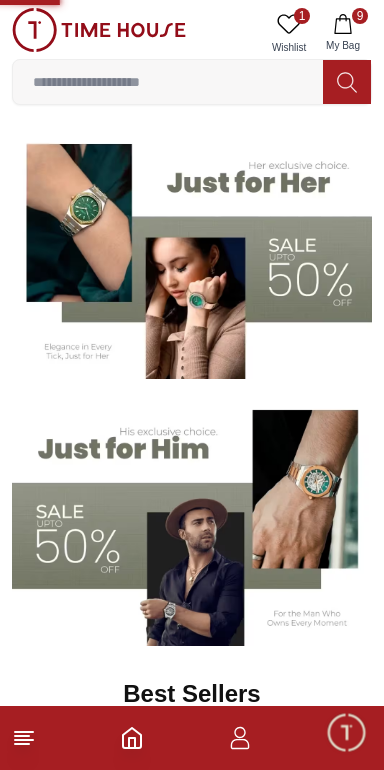 scroll, scrollTop: 0, scrollLeft: 0, axis: both 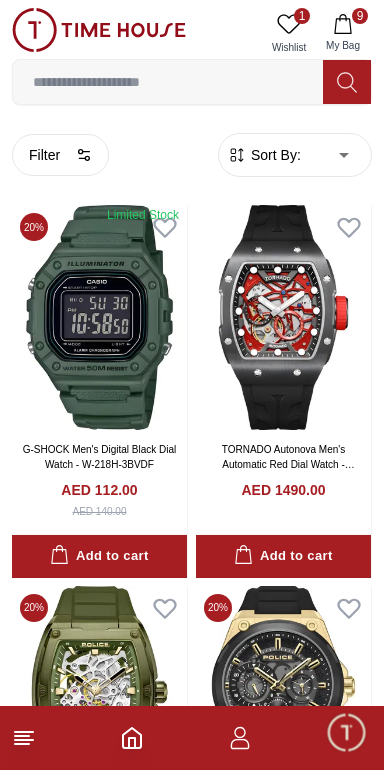 click at bounding box center [168, 82] 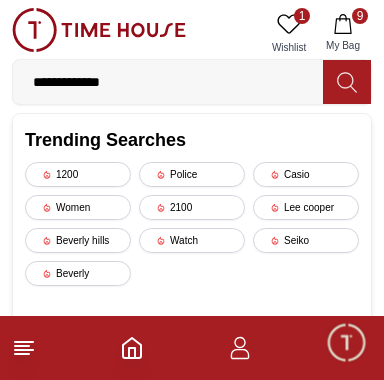 type on "**********" 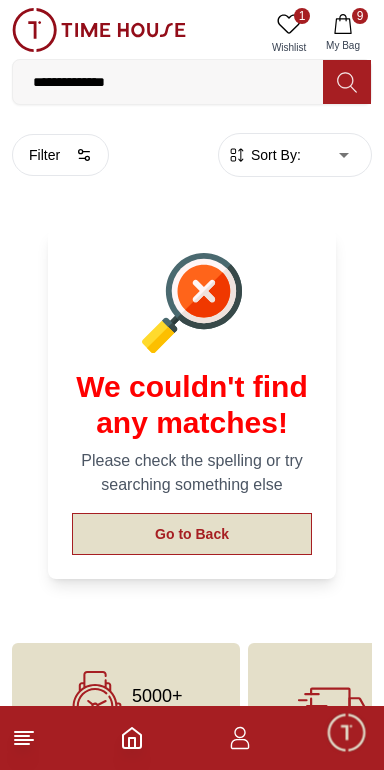 click on "Go to Back" at bounding box center (192, 534) 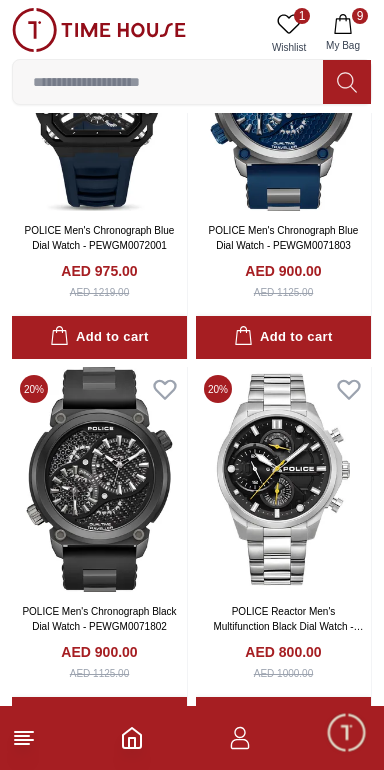 scroll, scrollTop: 3519, scrollLeft: 0, axis: vertical 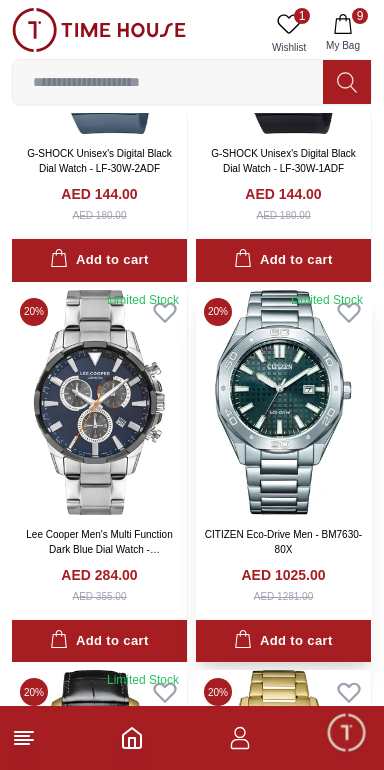click at bounding box center (283, 402) 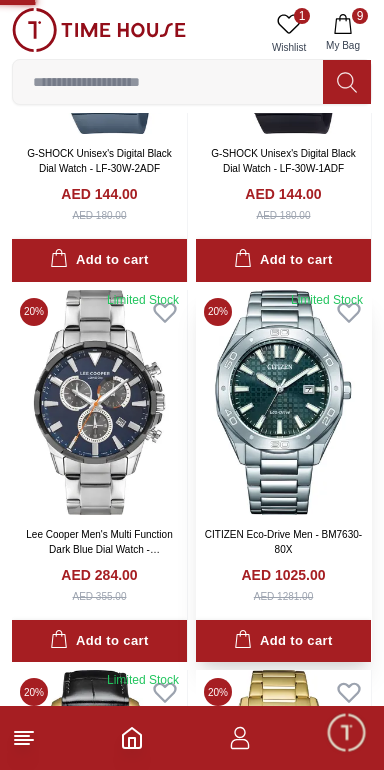 scroll, scrollTop: 0, scrollLeft: 0, axis: both 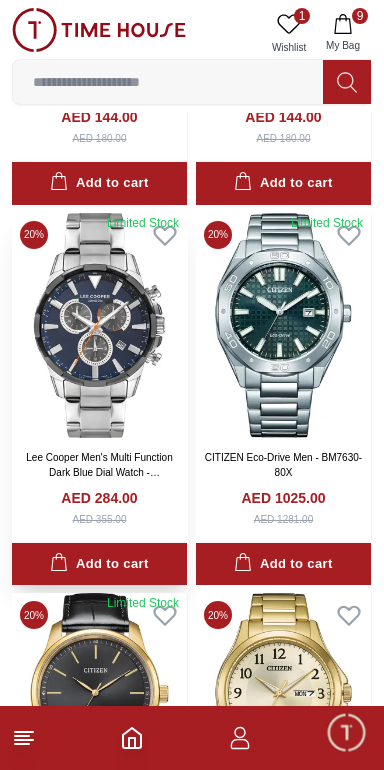 click at bounding box center (99, 325) 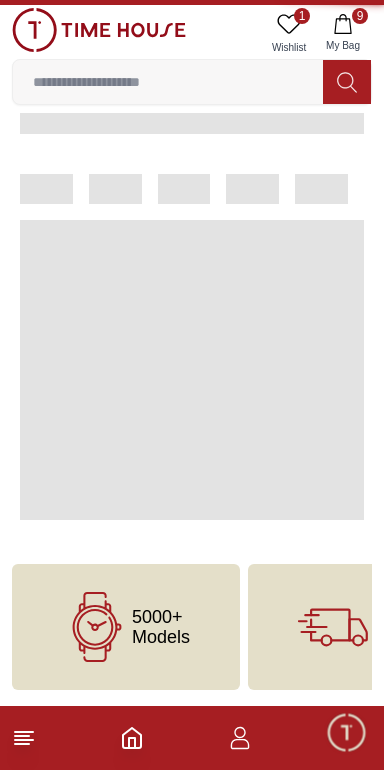 scroll, scrollTop: 0, scrollLeft: 0, axis: both 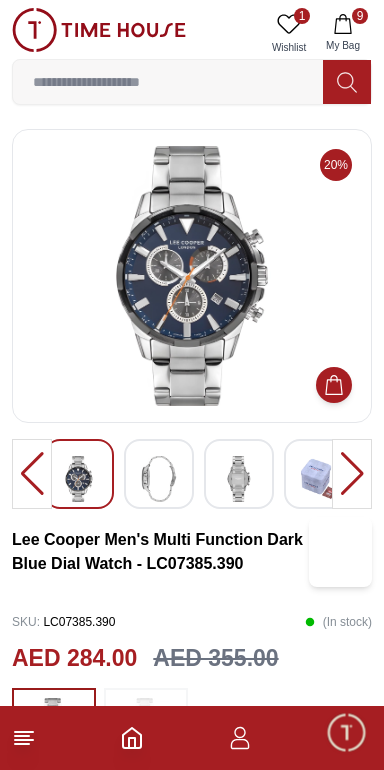 click at bounding box center [159, 479] 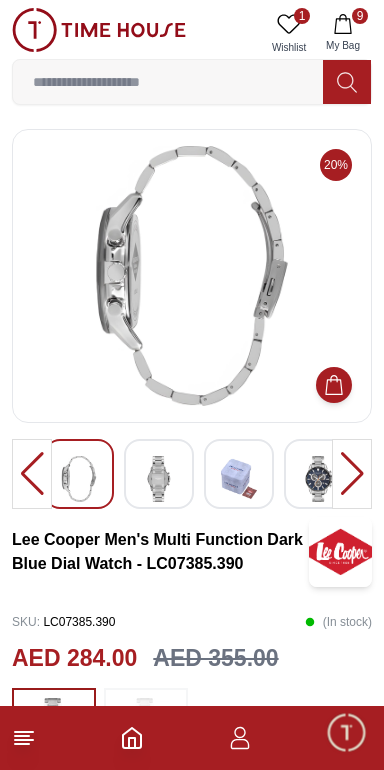 click at bounding box center [79, 474] 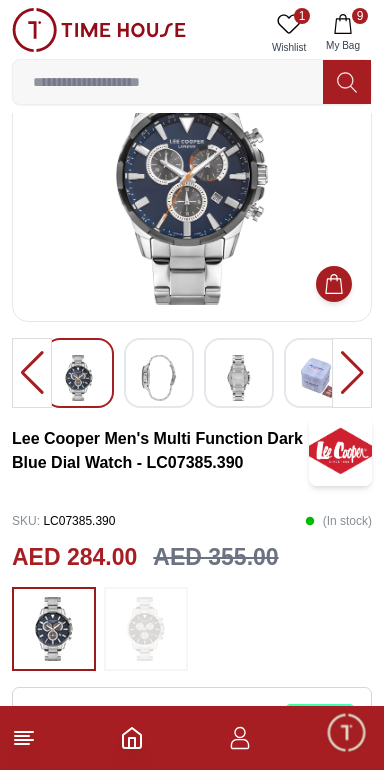 scroll, scrollTop: 0, scrollLeft: 0, axis: both 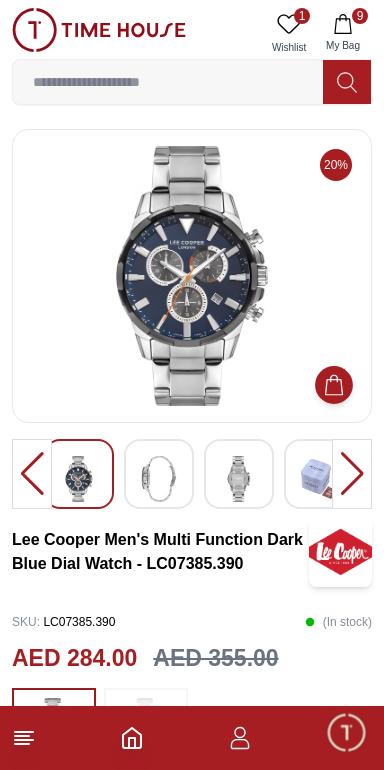 click 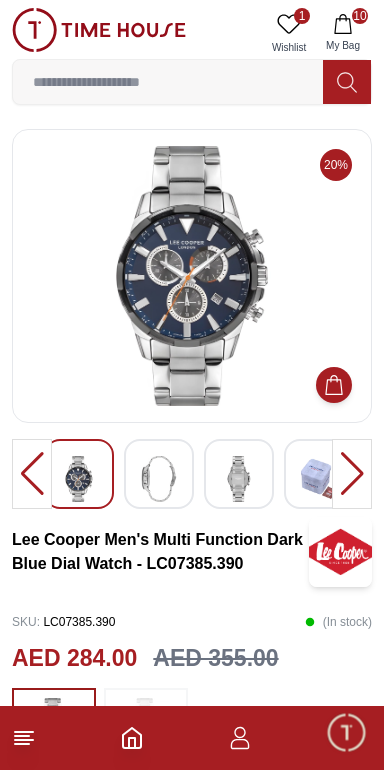 click on "20%" at bounding box center [336, 165] 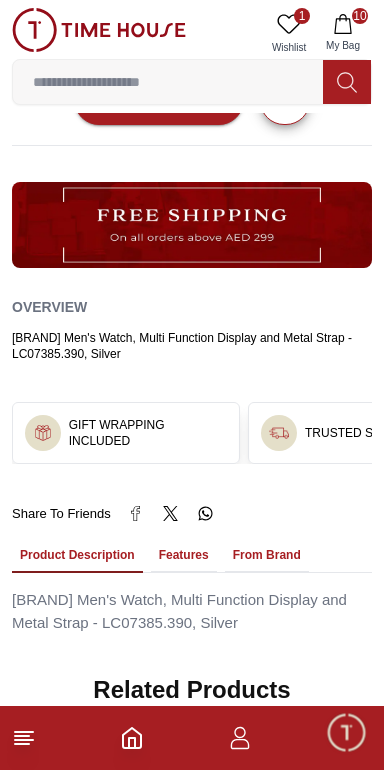 scroll, scrollTop: 944, scrollLeft: 0, axis: vertical 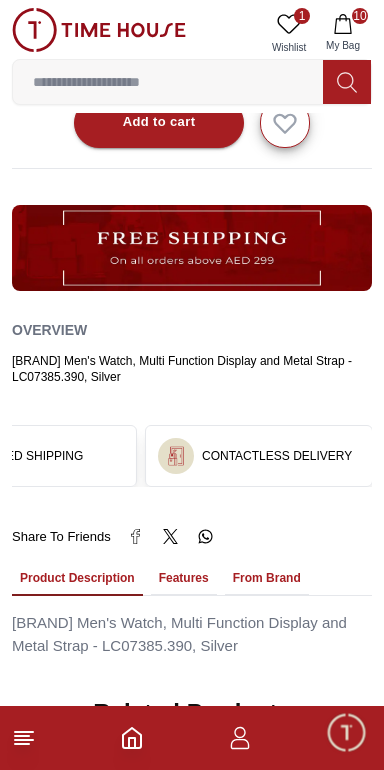 click 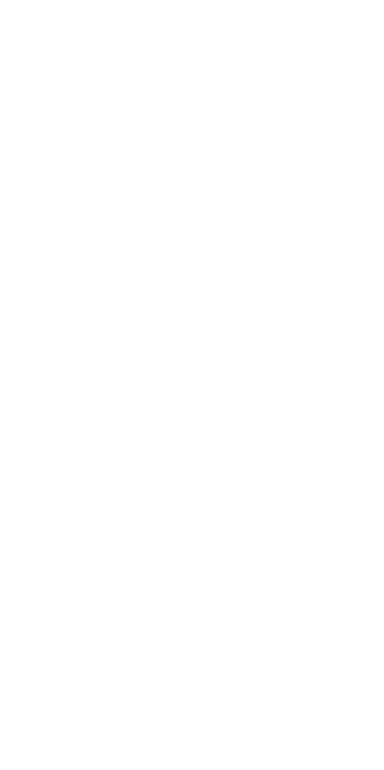 scroll, scrollTop: 0, scrollLeft: 0, axis: both 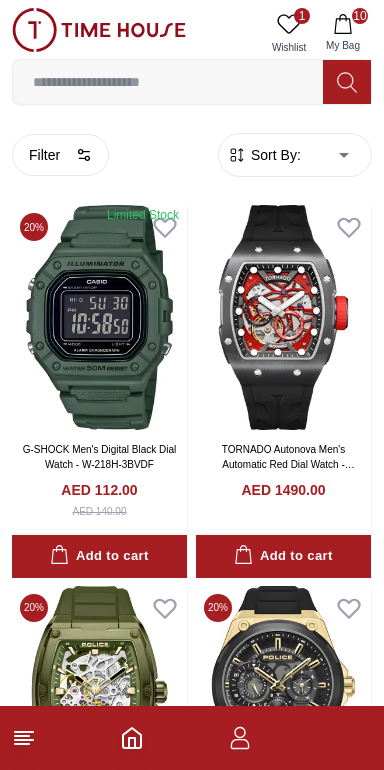 click 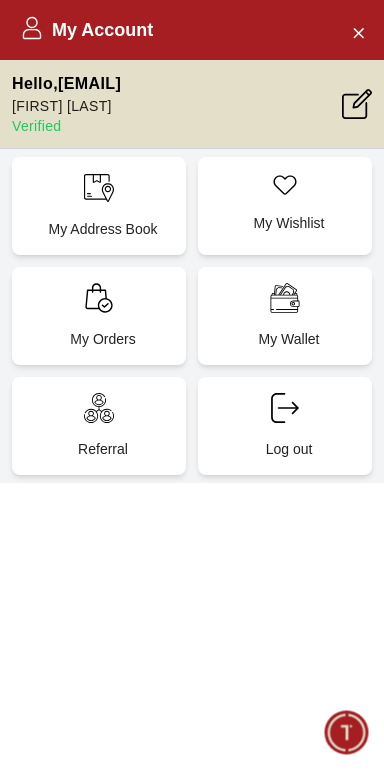 scroll, scrollTop: 0, scrollLeft: 0, axis: both 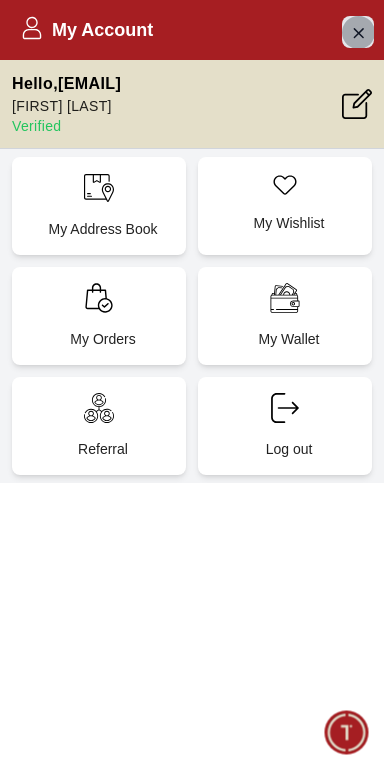 click 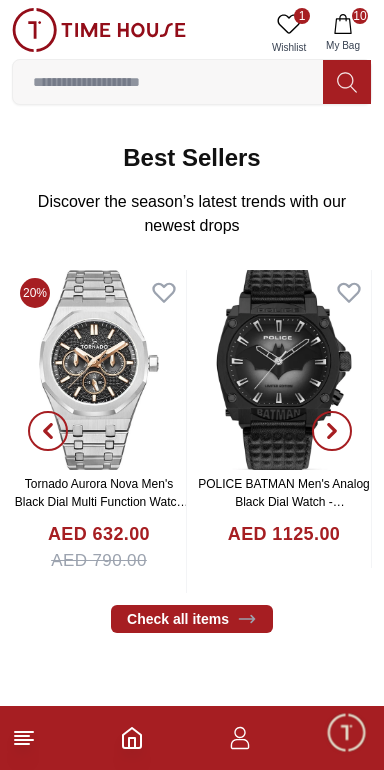 scroll, scrollTop: 675, scrollLeft: 0, axis: vertical 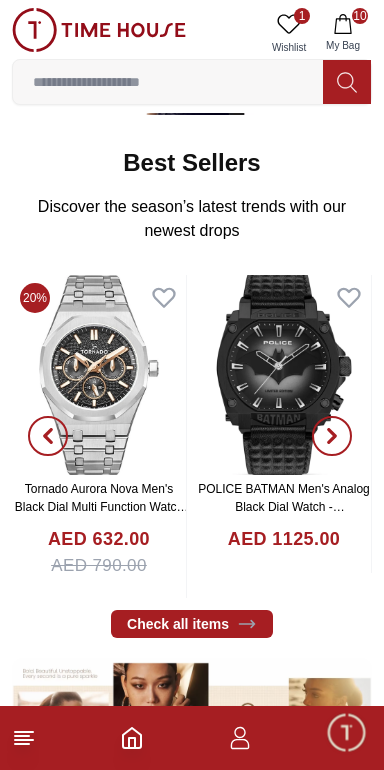click at bounding box center [48, 437] 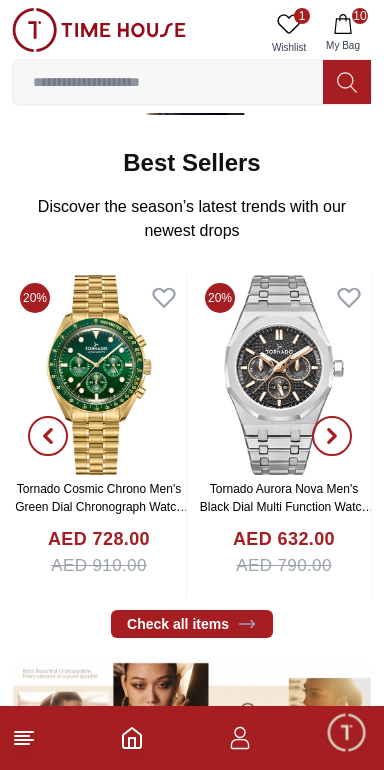 click at bounding box center [284, 375] 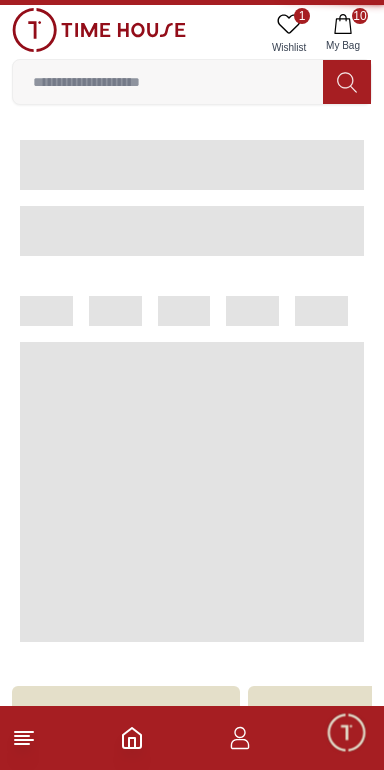 scroll, scrollTop: 0, scrollLeft: 0, axis: both 